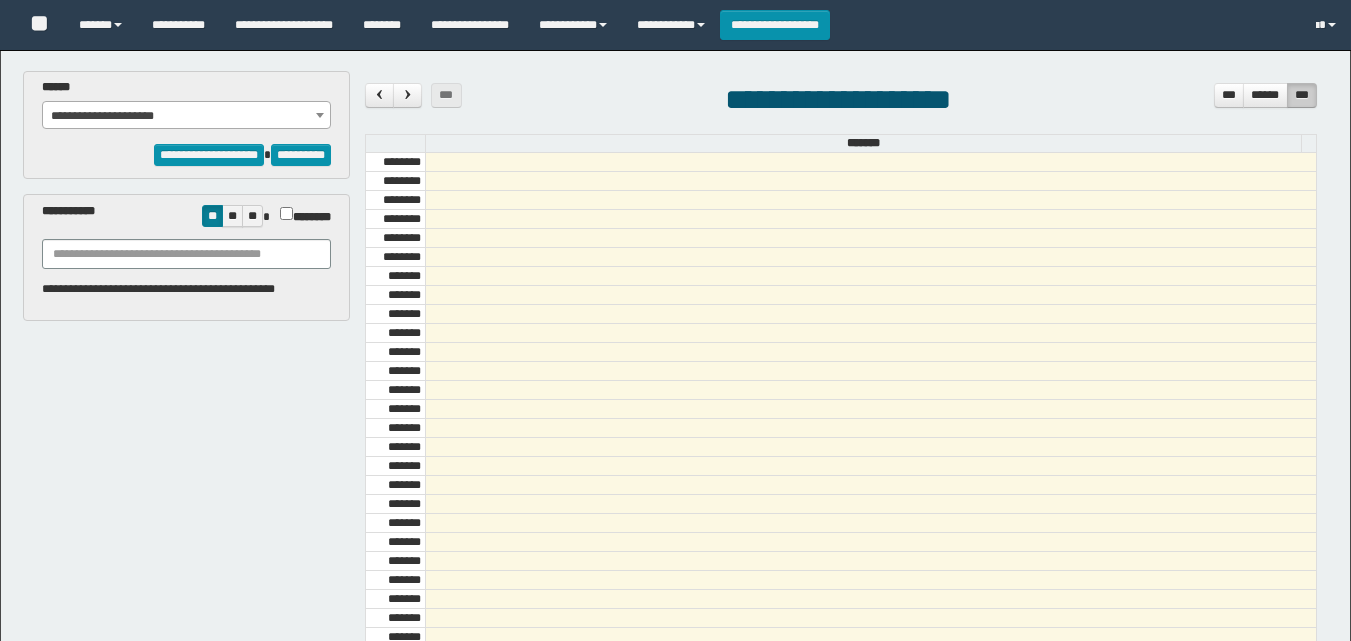 select on "******" 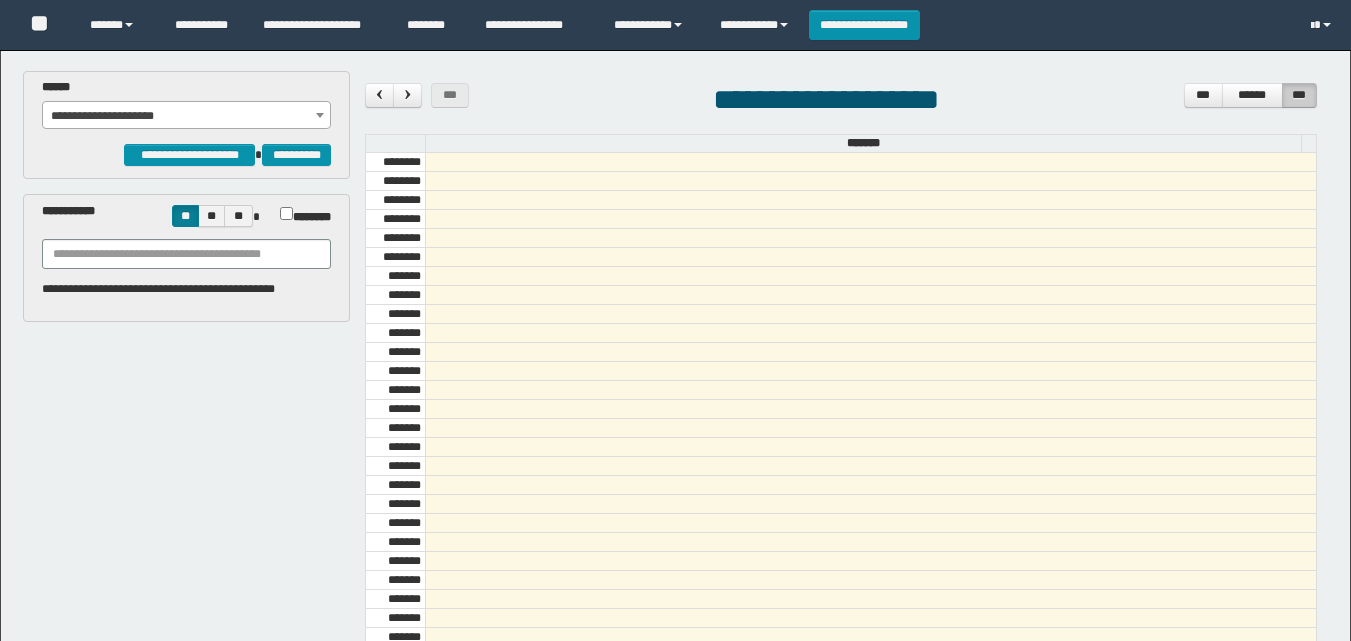 scroll, scrollTop: 0, scrollLeft: 0, axis: both 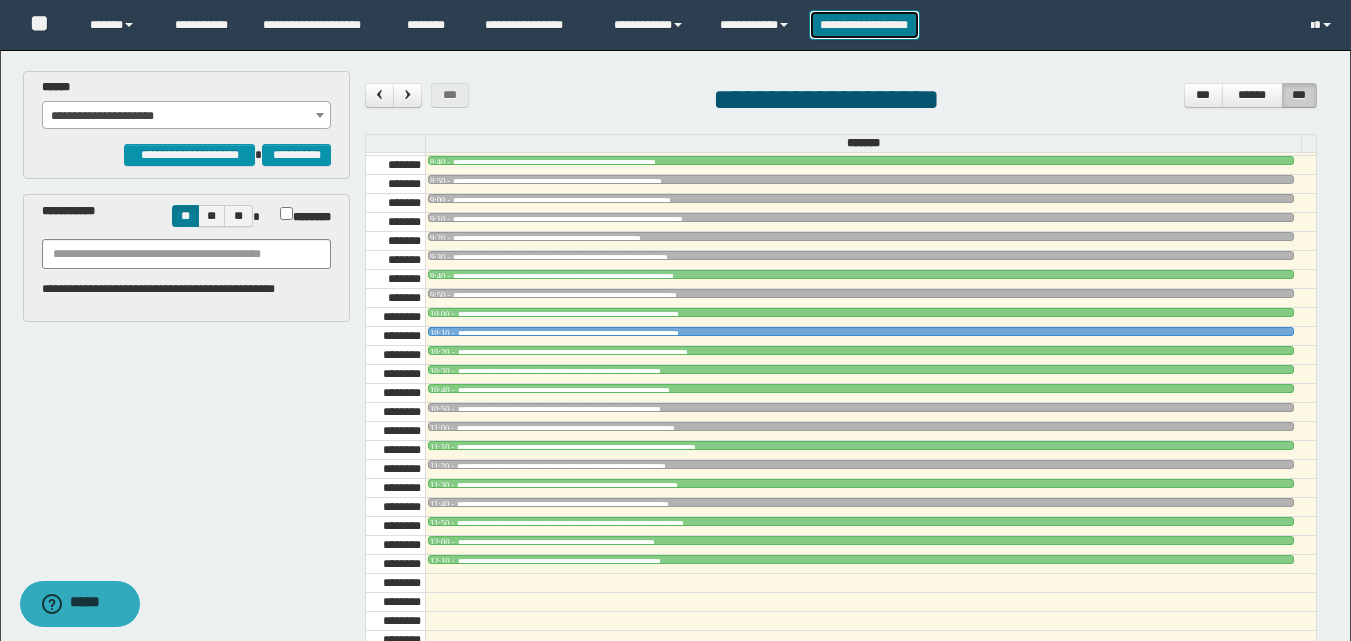 click on "**********" at bounding box center (864, 25) 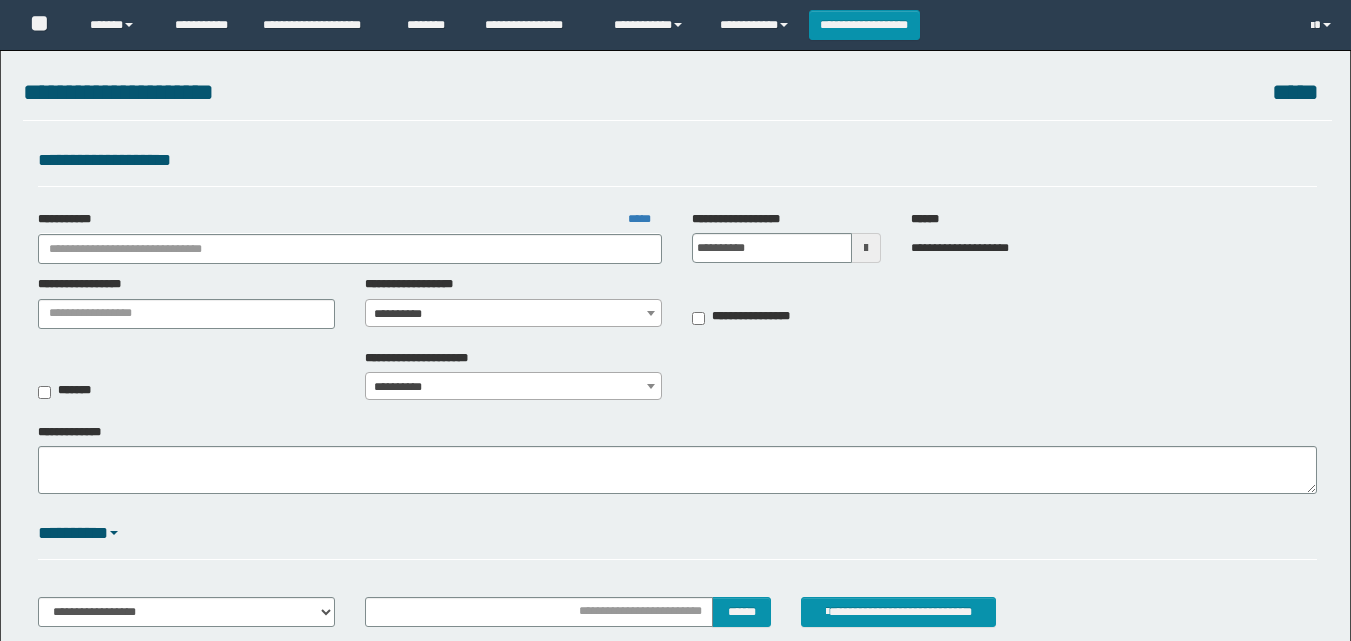 scroll, scrollTop: 0, scrollLeft: 0, axis: both 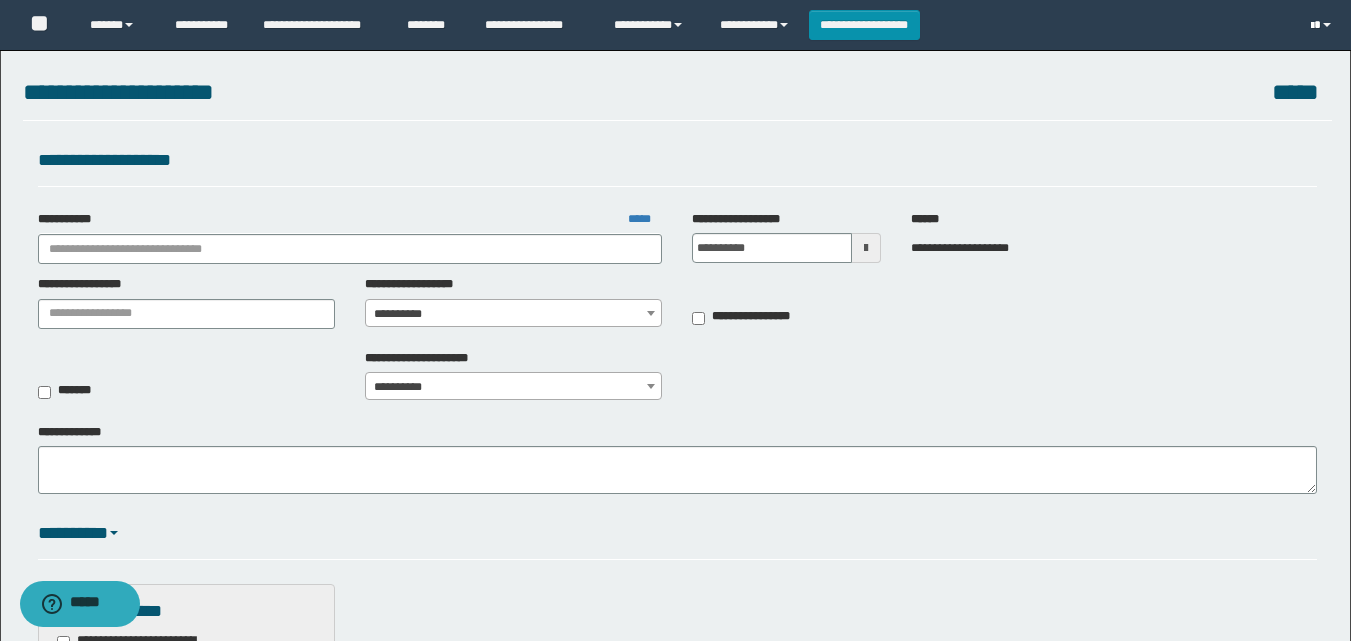 click at bounding box center (1323, 25) 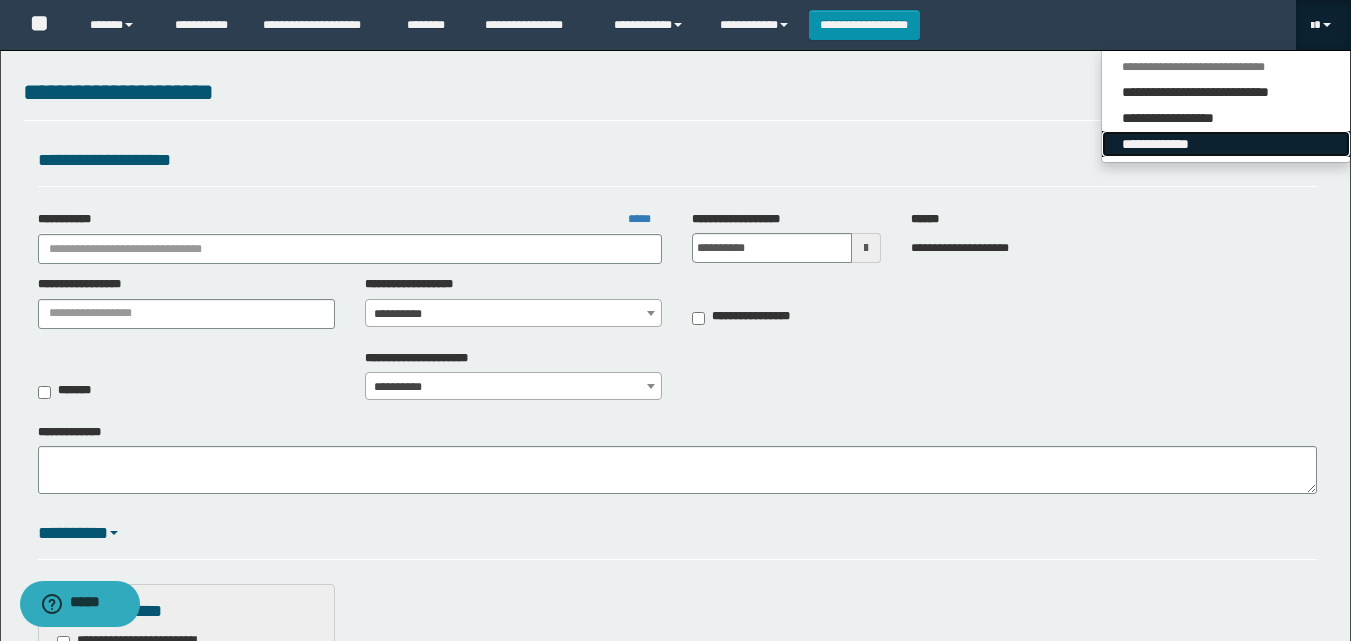 click on "**********" at bounding box center [1226, 144] 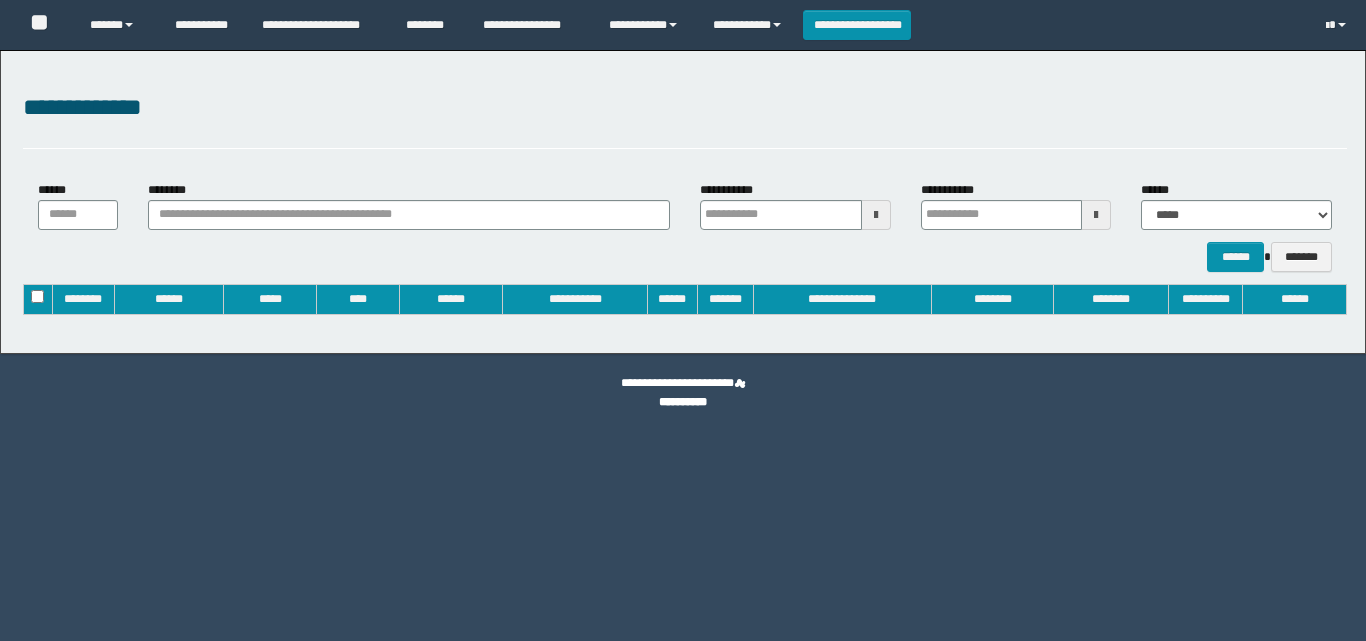 type on "**********" 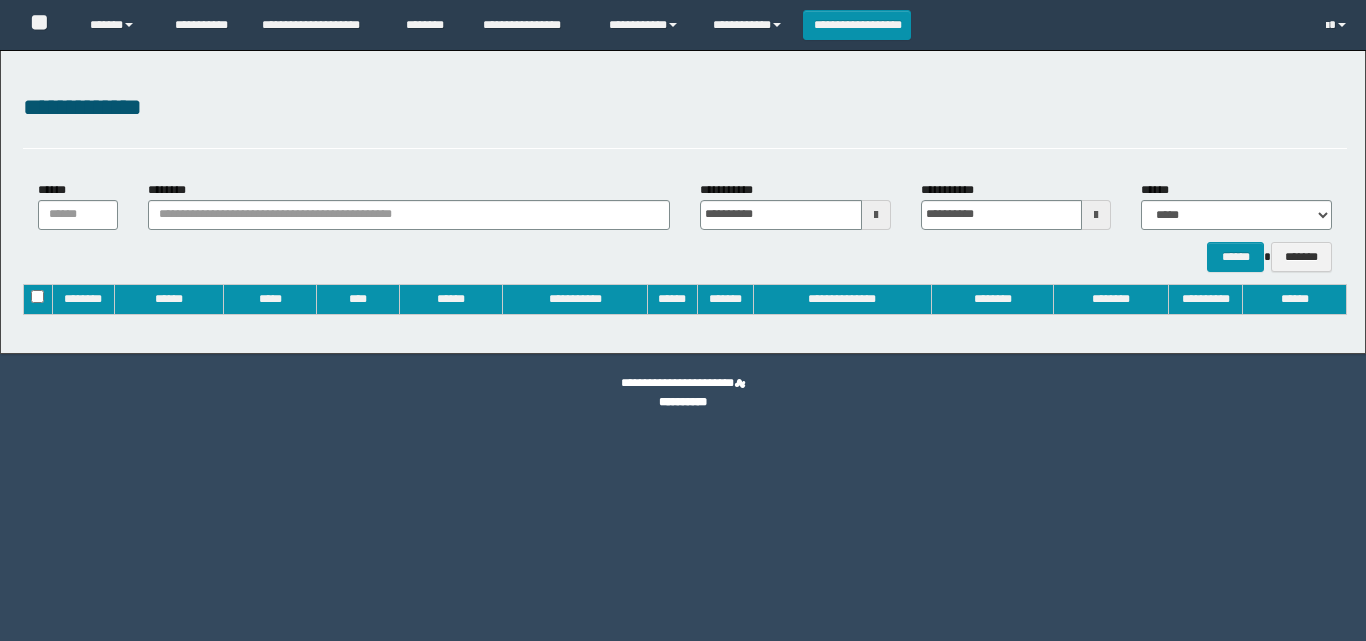 scroll, scrollTop: 0, scrollLeft: 0, axis: both 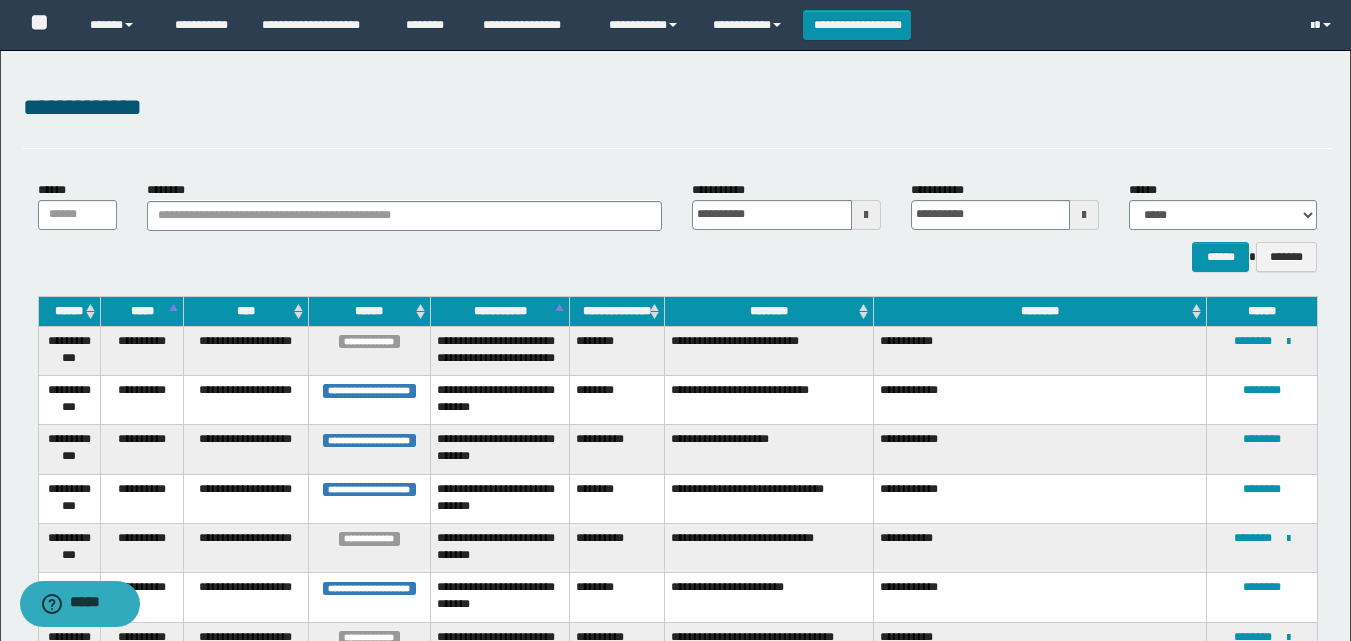 click on "********" at bounding box center (769, 311) 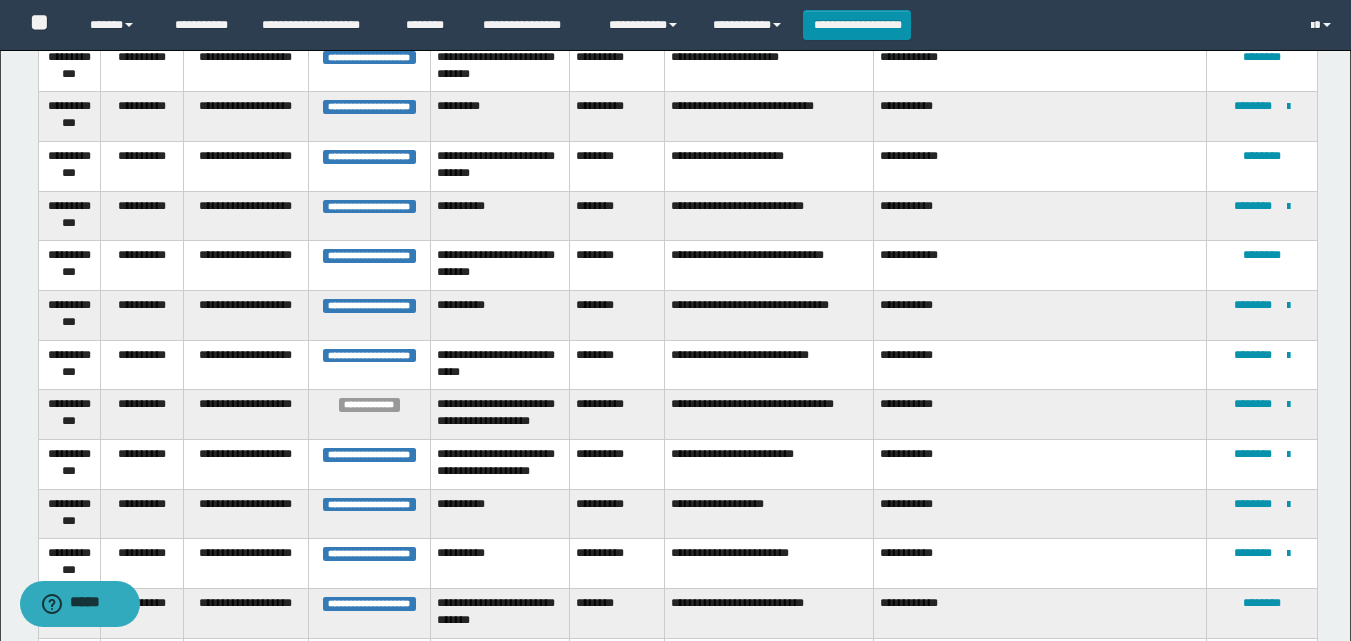 scroll, scrollTop: 2326, scrollLeft: 0, axis: vertical 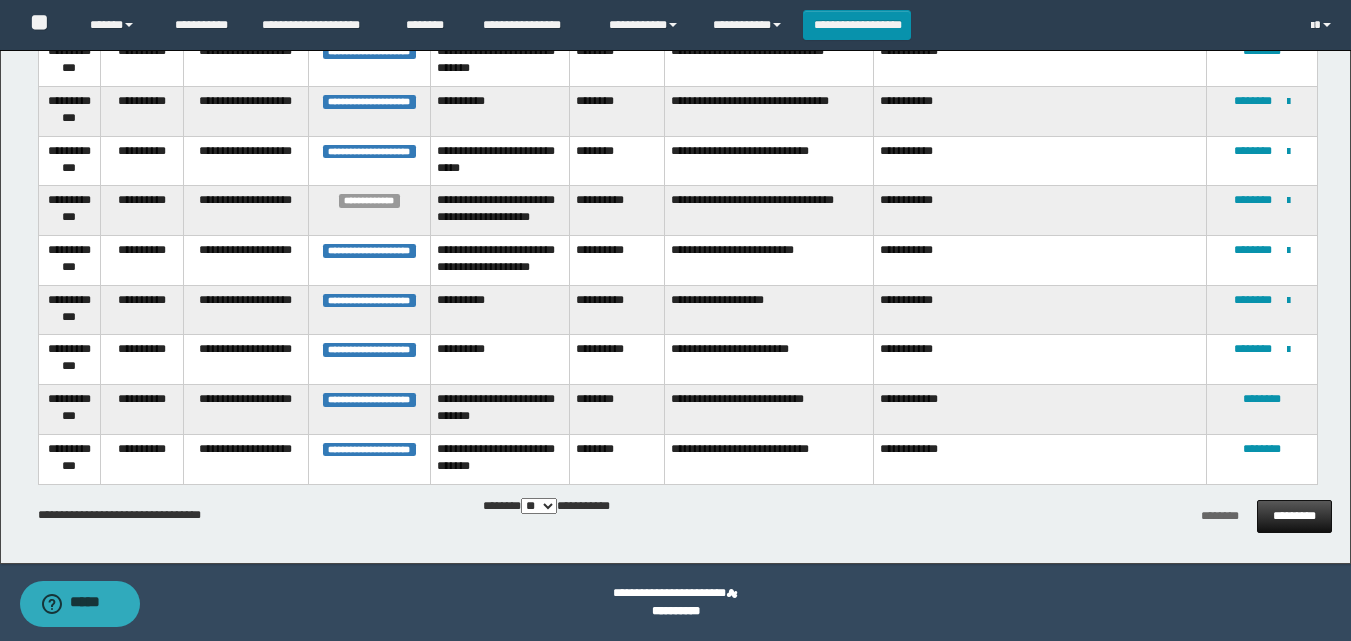 click on "*********" at bounding box center [1294, 516] 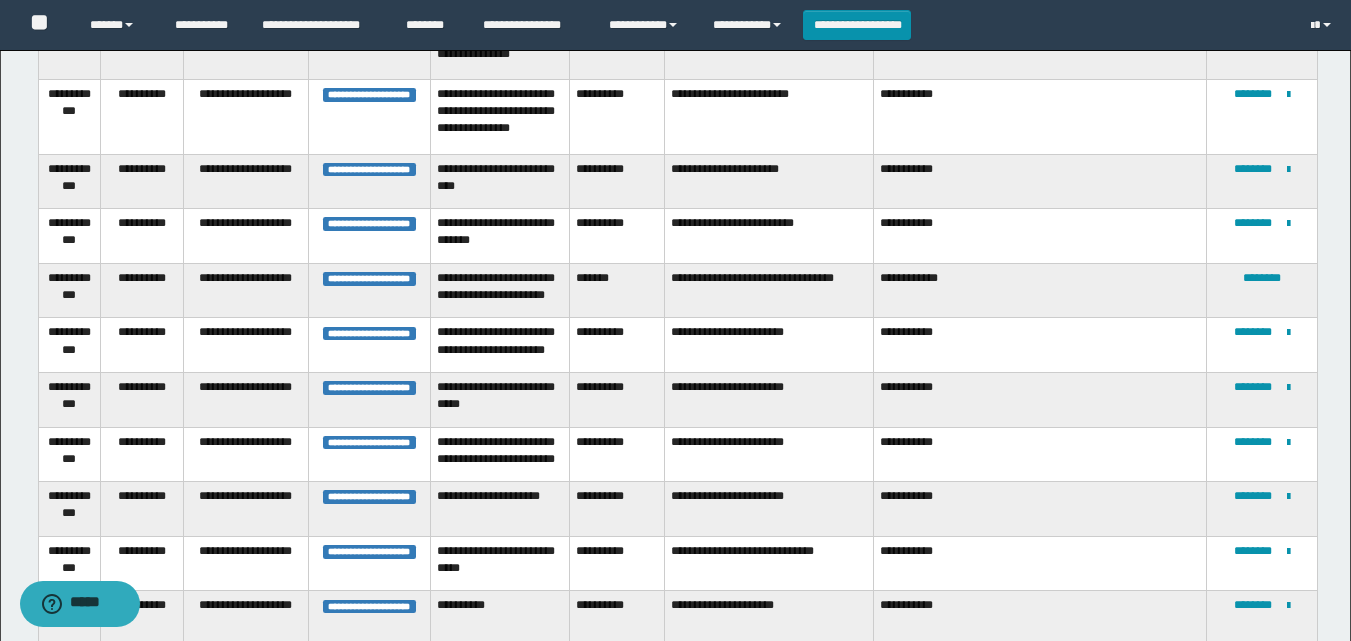 scroll, scrollTop: 900, scrollLeft: 0, axis: vertical 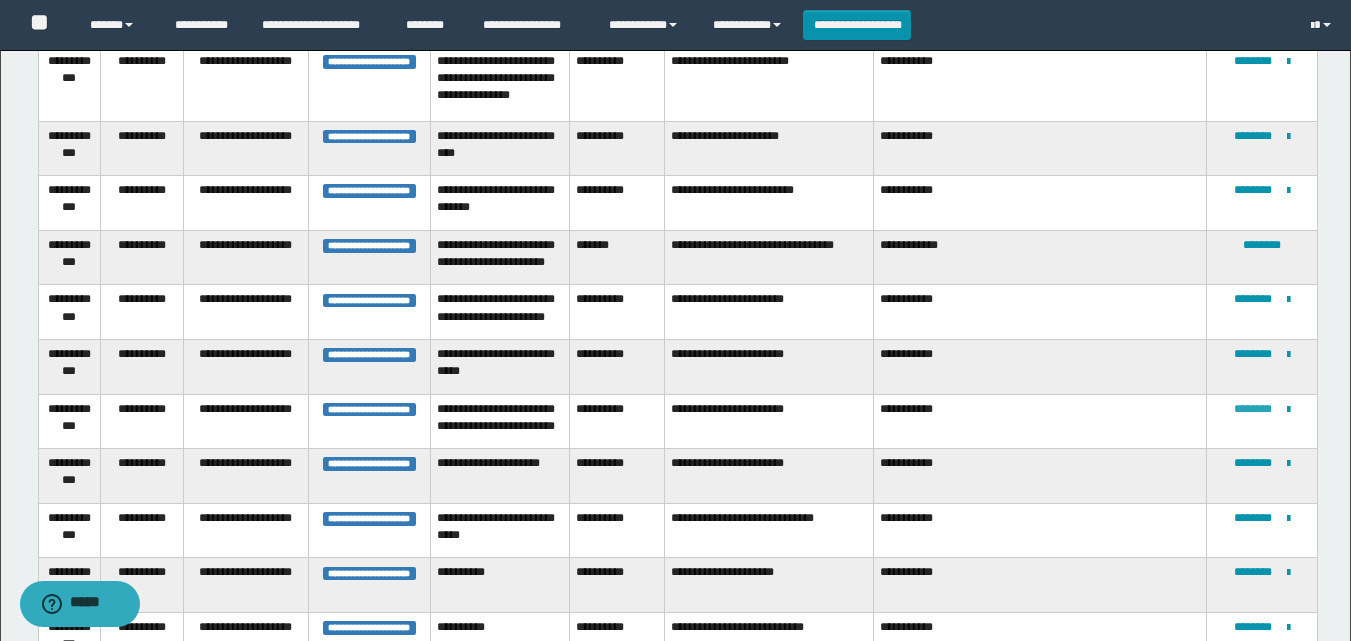 click on "********" at bounding box center (1253, 409) 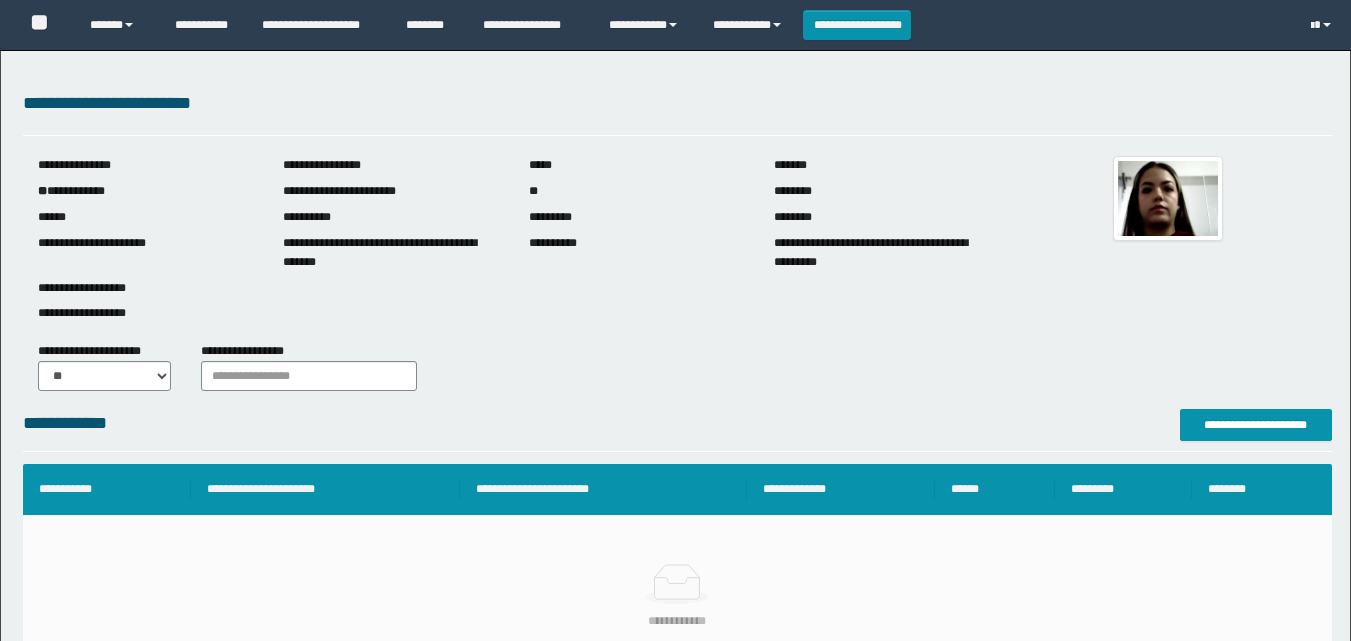 scroll, scrollTop: 0, scrollLeft: 0, axis: both 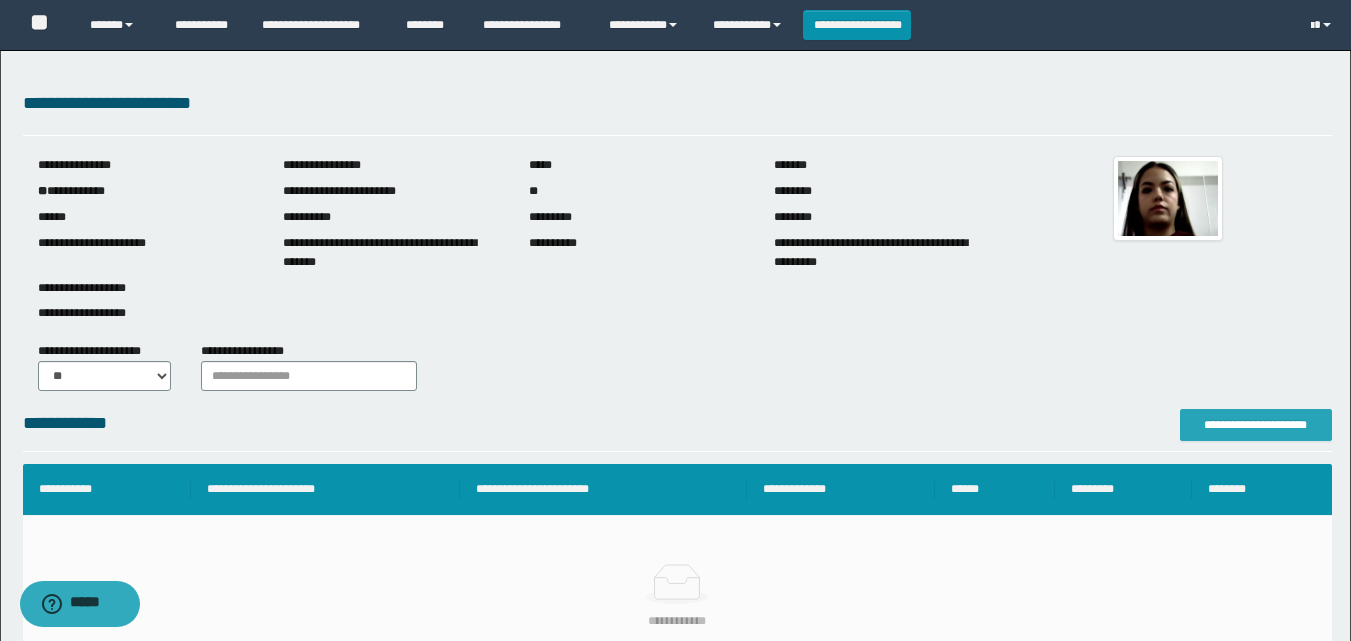 click on "**********" at bounding box center [1256, 425] 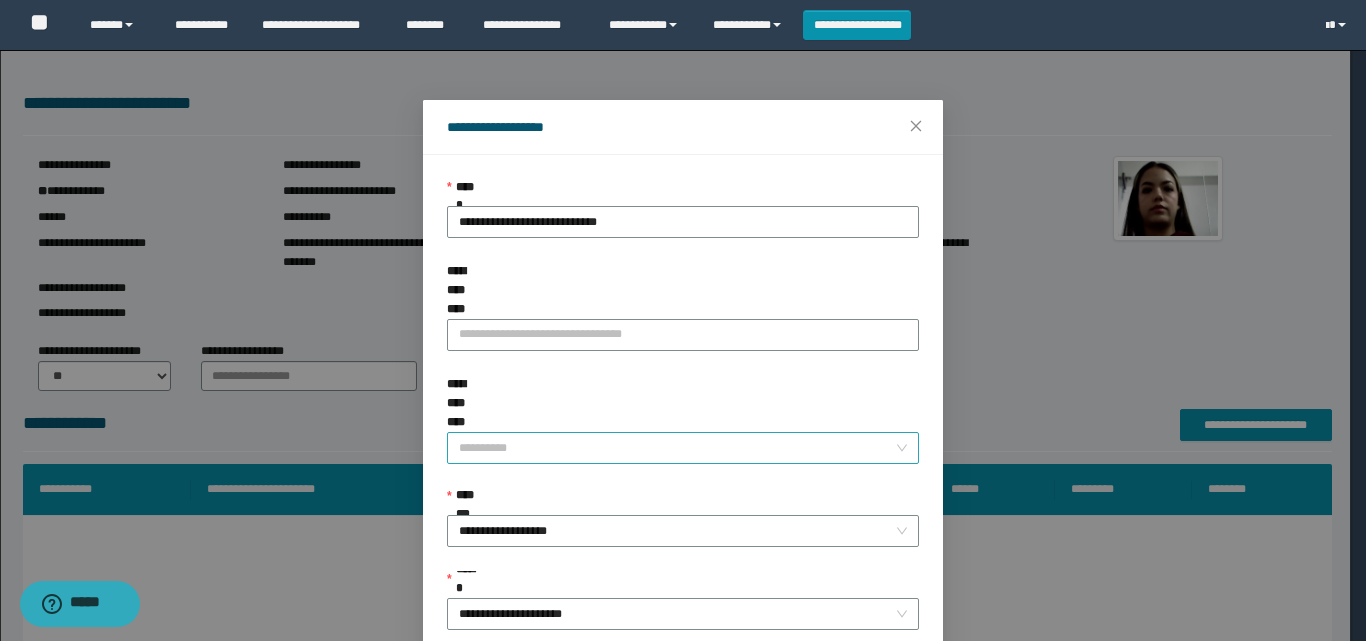 click on "**********" at bounding box center [677, 448] 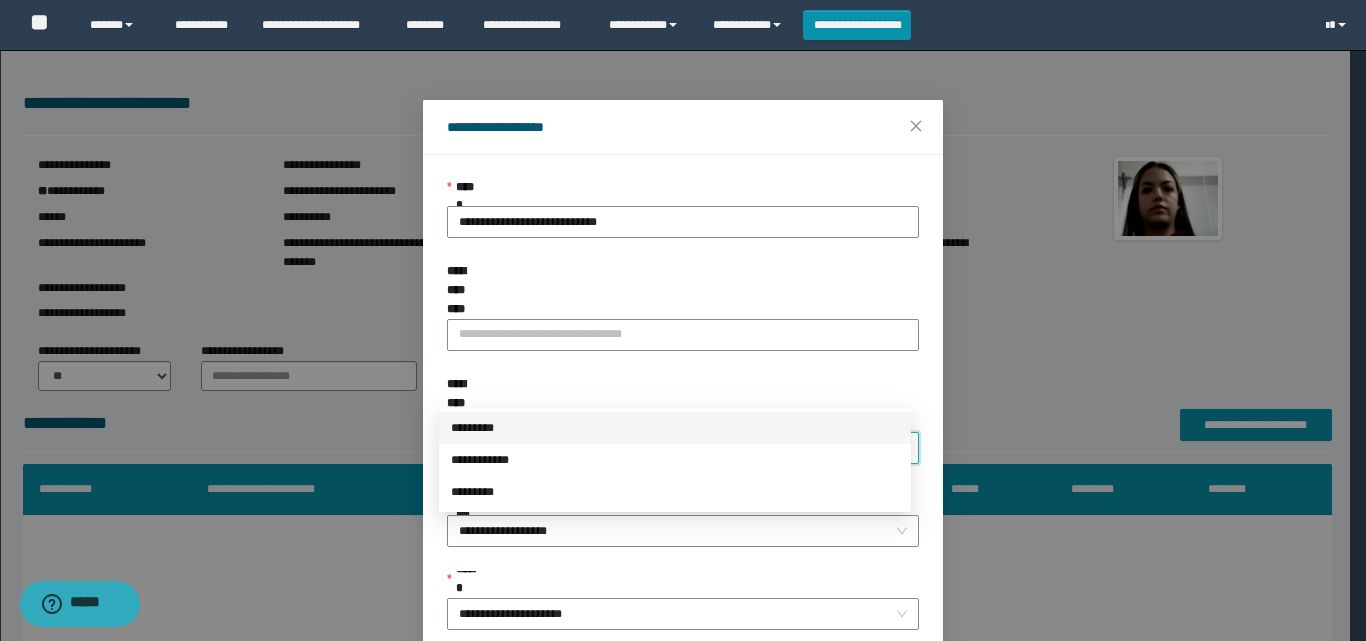 click on "*********" at bounding box center [675, 428] 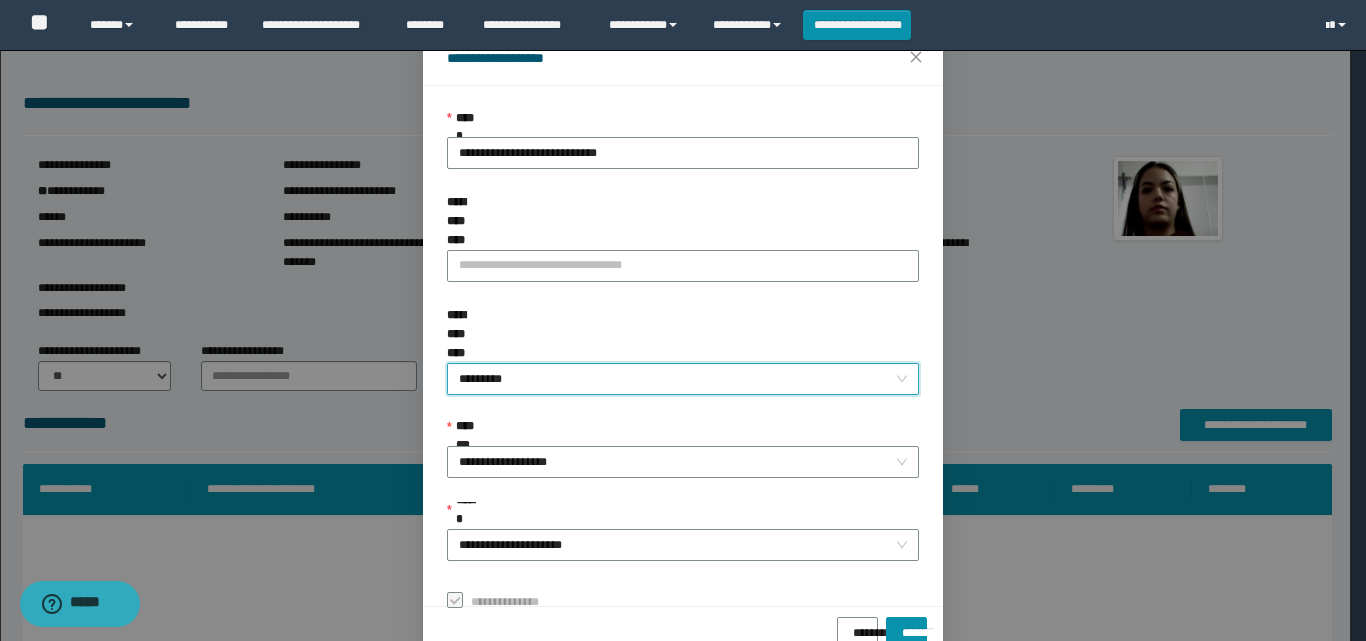 scroll, scrollTop: 111, scrollLeft: 0, axis: vertical 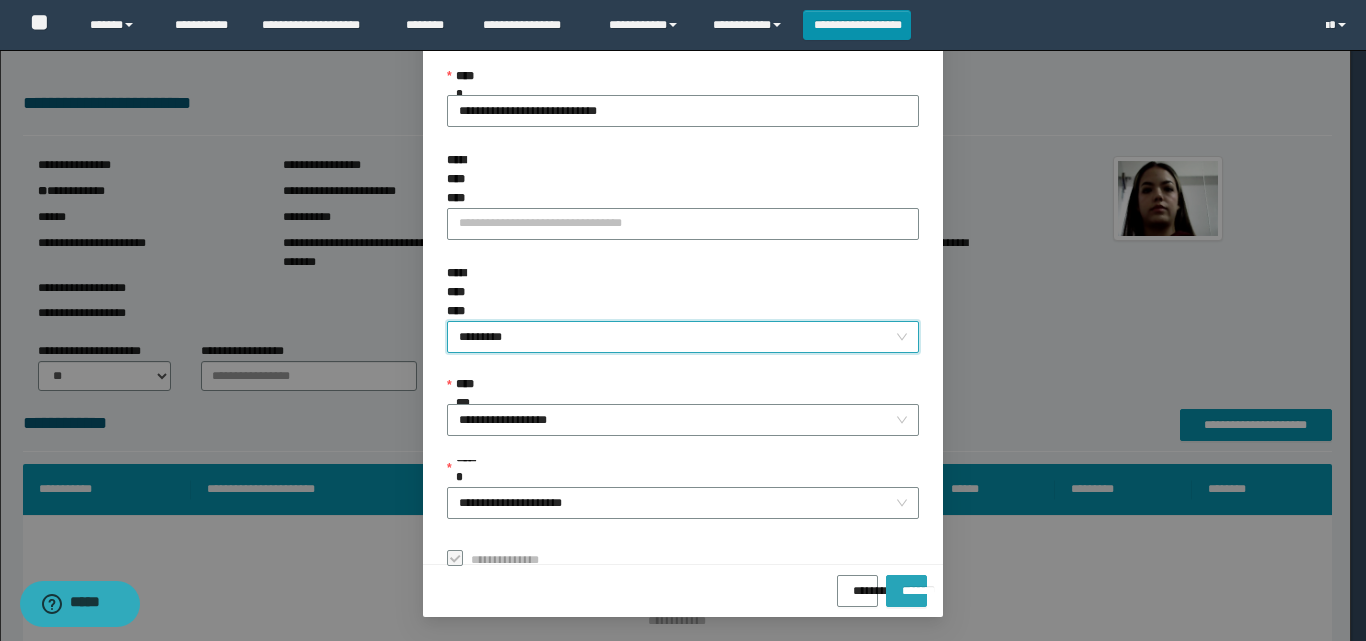 click on "*******" at bounding box center [906, 584] 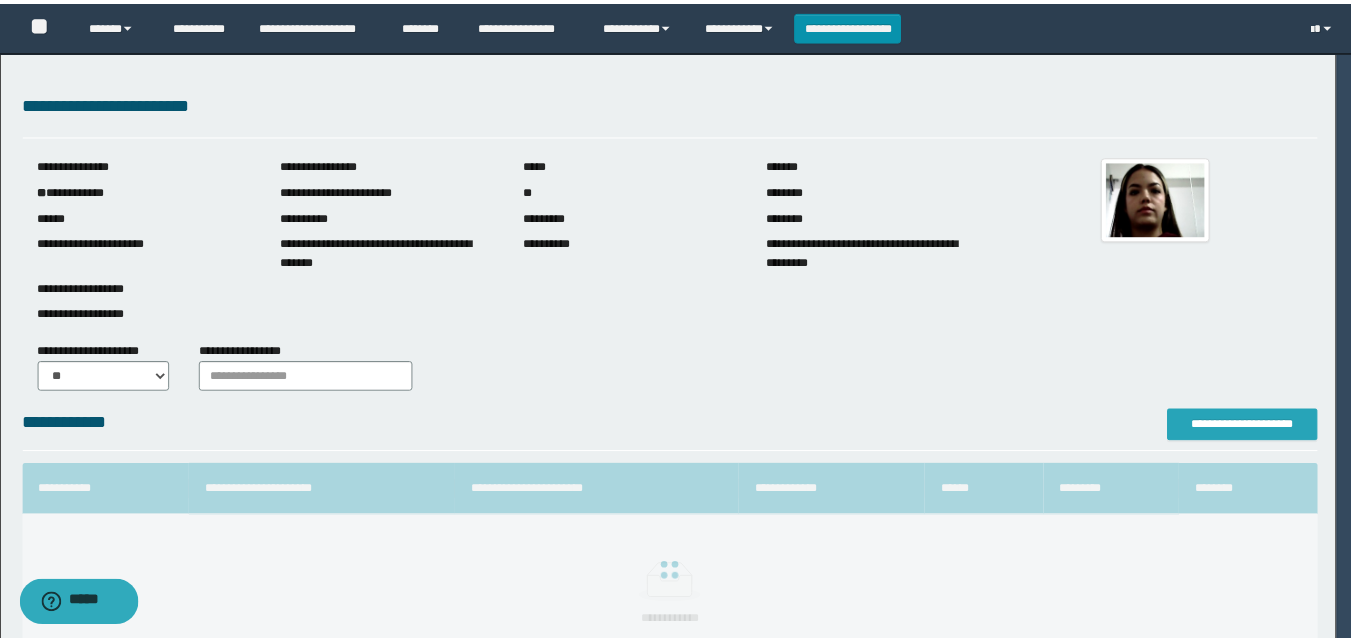 scroll, scrollTop: 0, scrollLeft: 0, axis: both 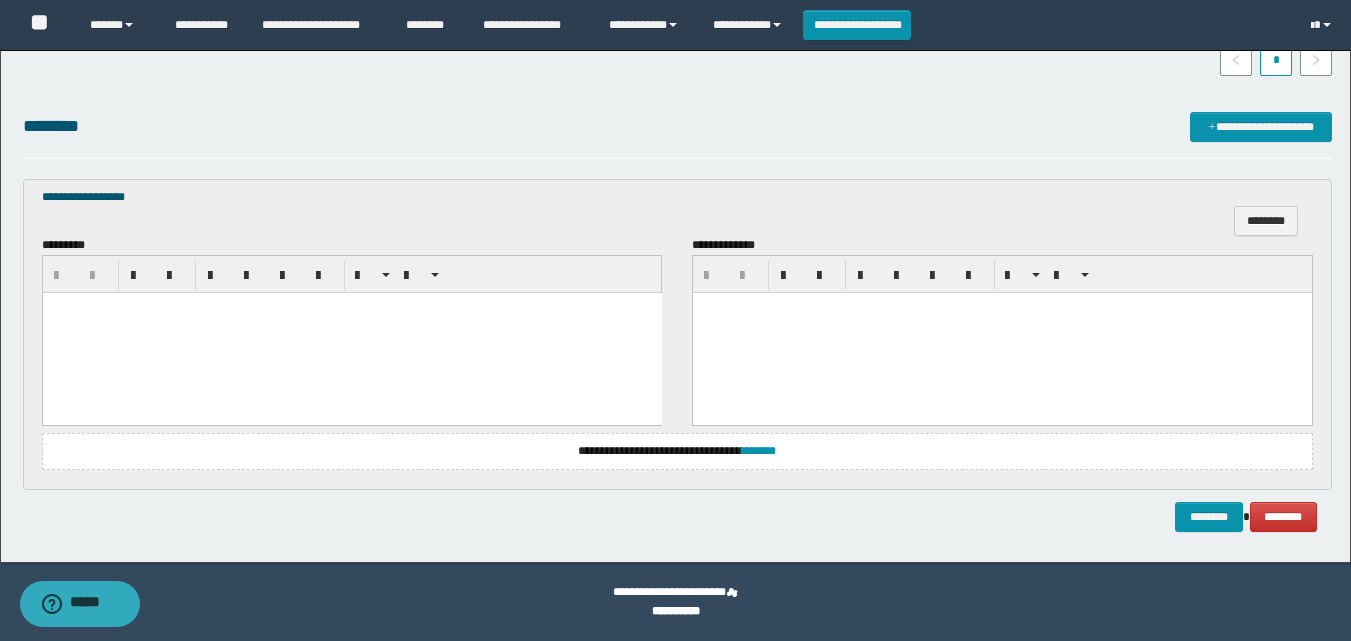 click at bounding box center [351, 333] 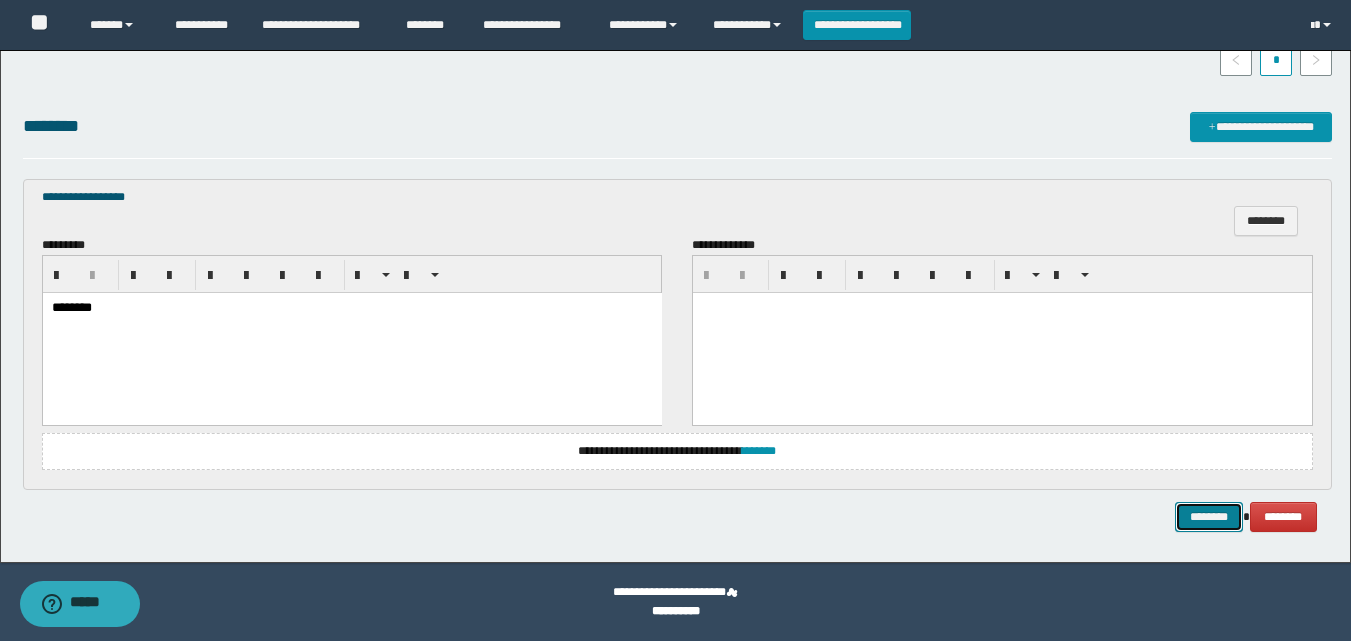 click on "********" at bounding box center [1209, 517] 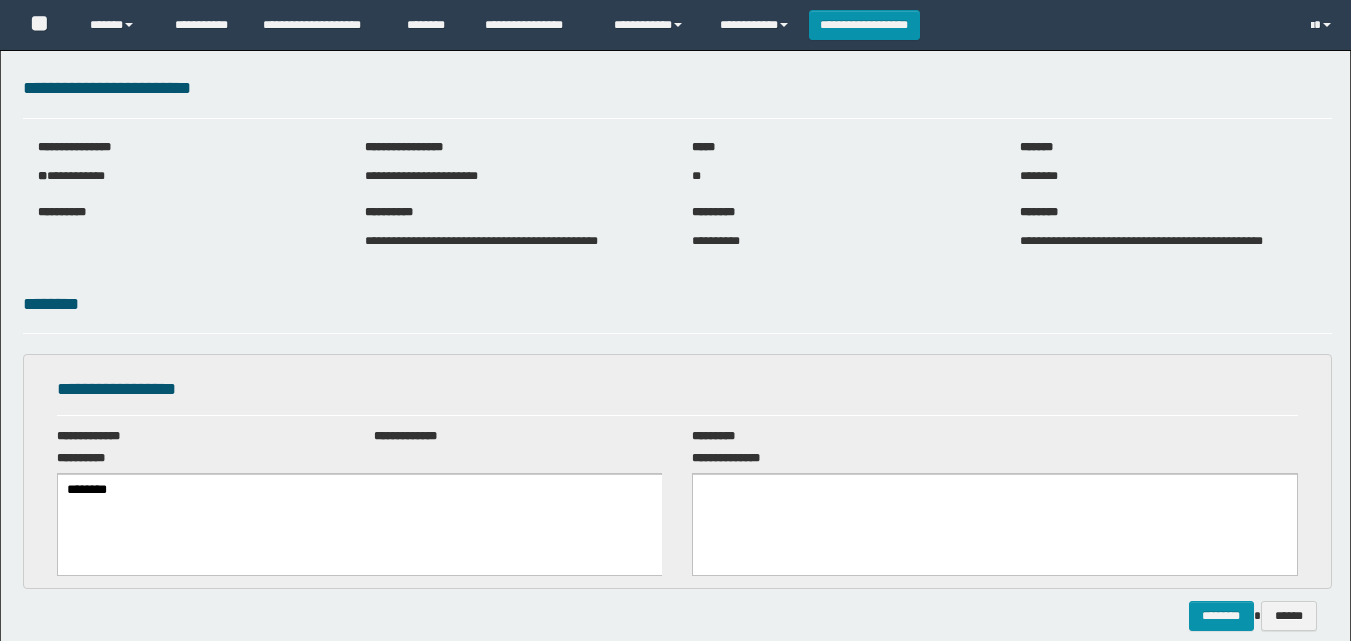 scroll, scrollTop: 0, scrollLeft: 0, axis: both 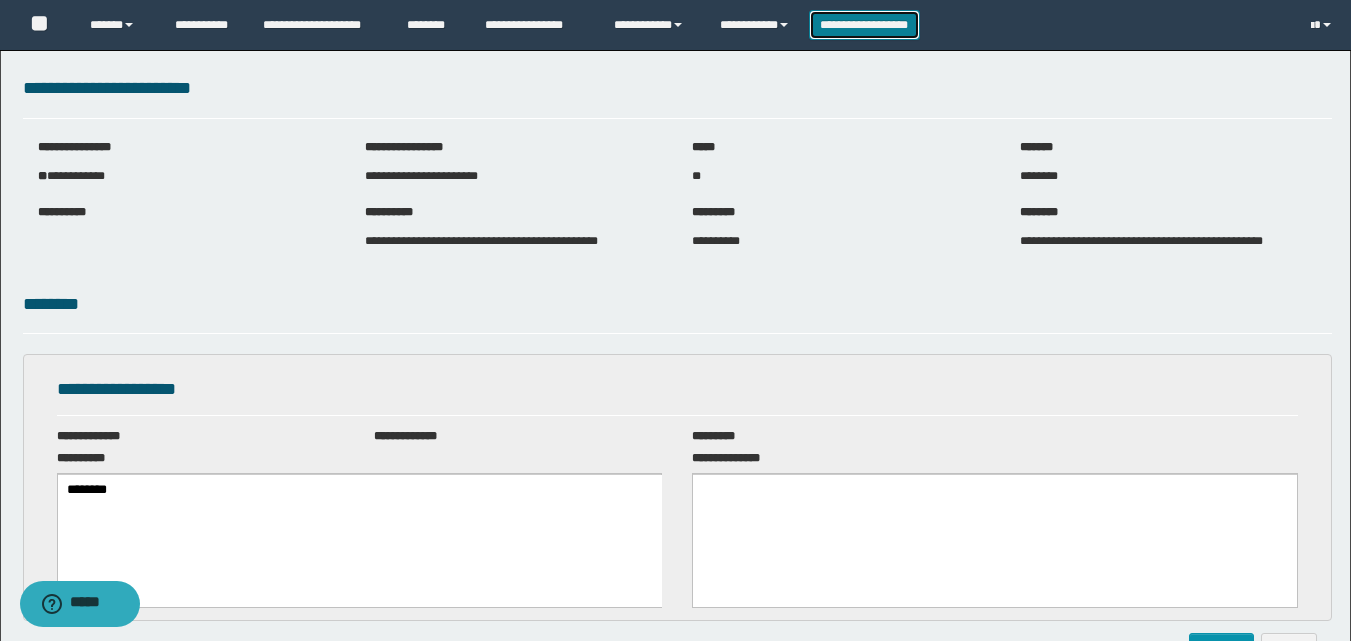 click on "**********" at bounding box center (864, 25) 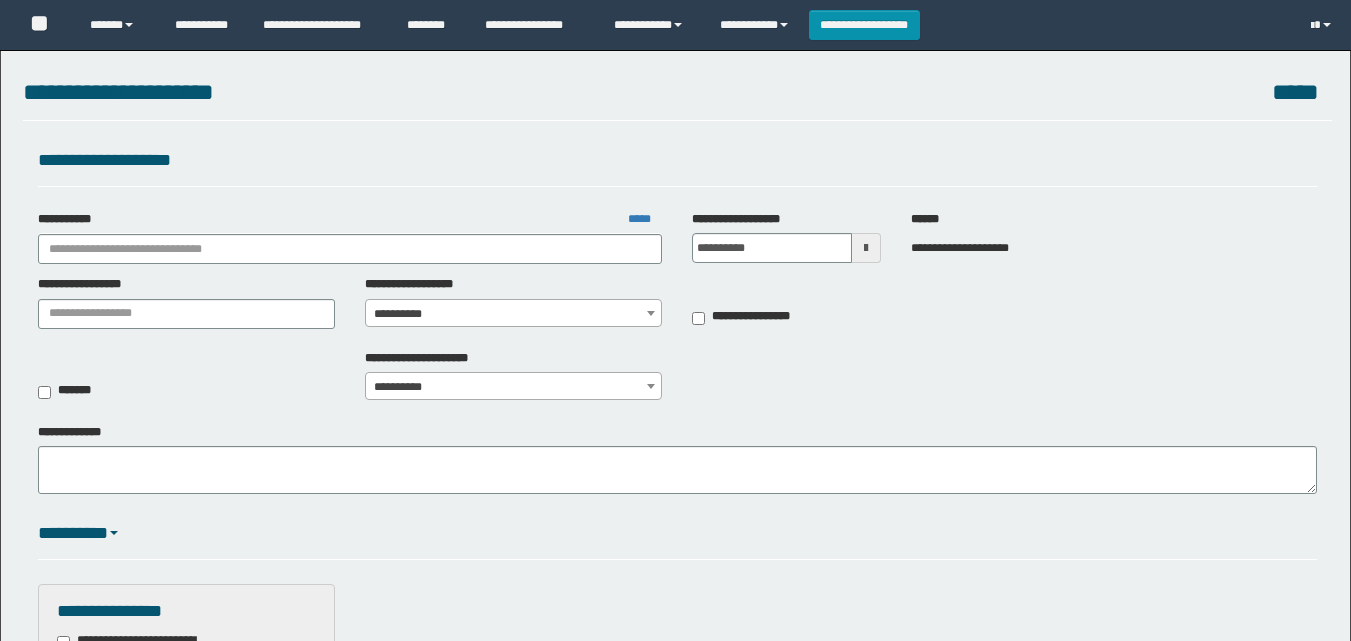 scroll, scrollTop: 0, scrollLeft: 0, axis: both 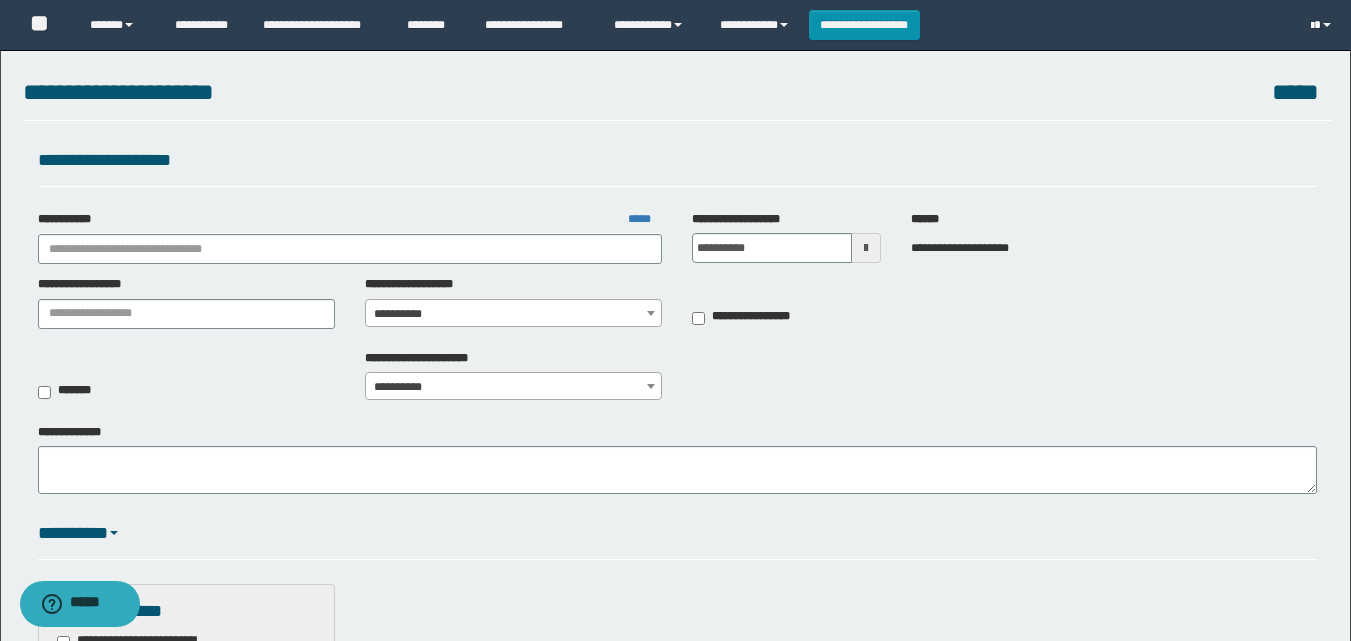 click at bounding box center [1323, 25] 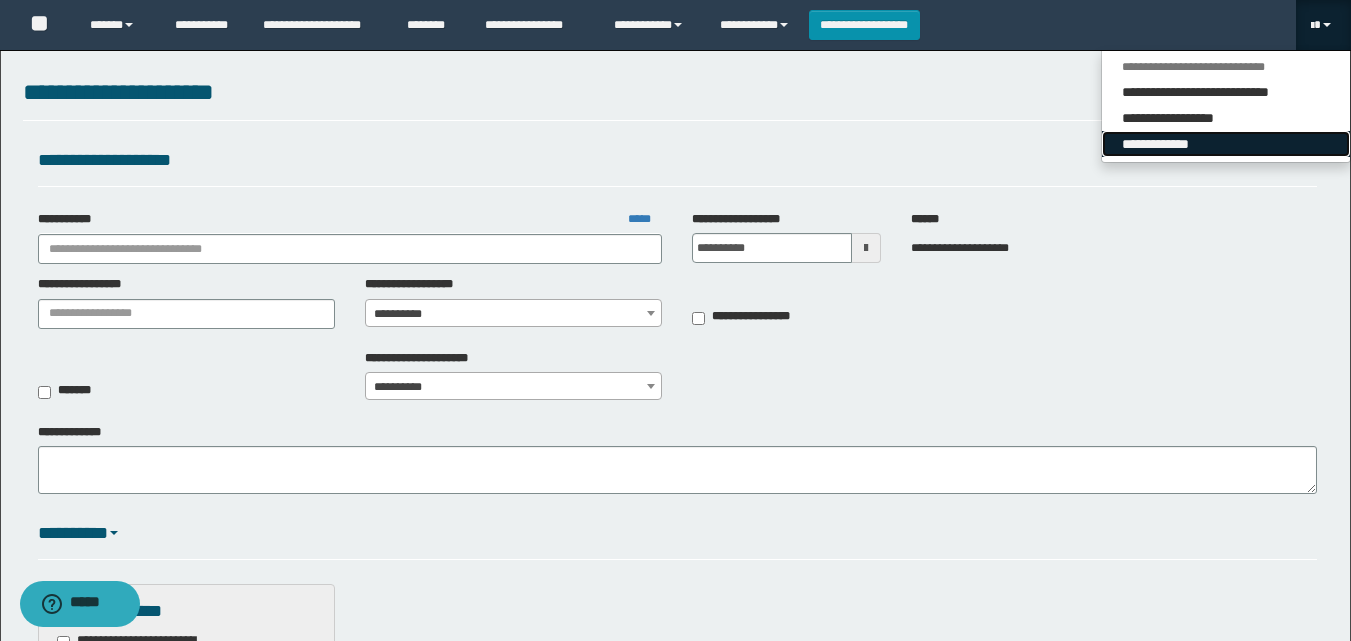 click on "**********" at bounding box center [1226, 144] 